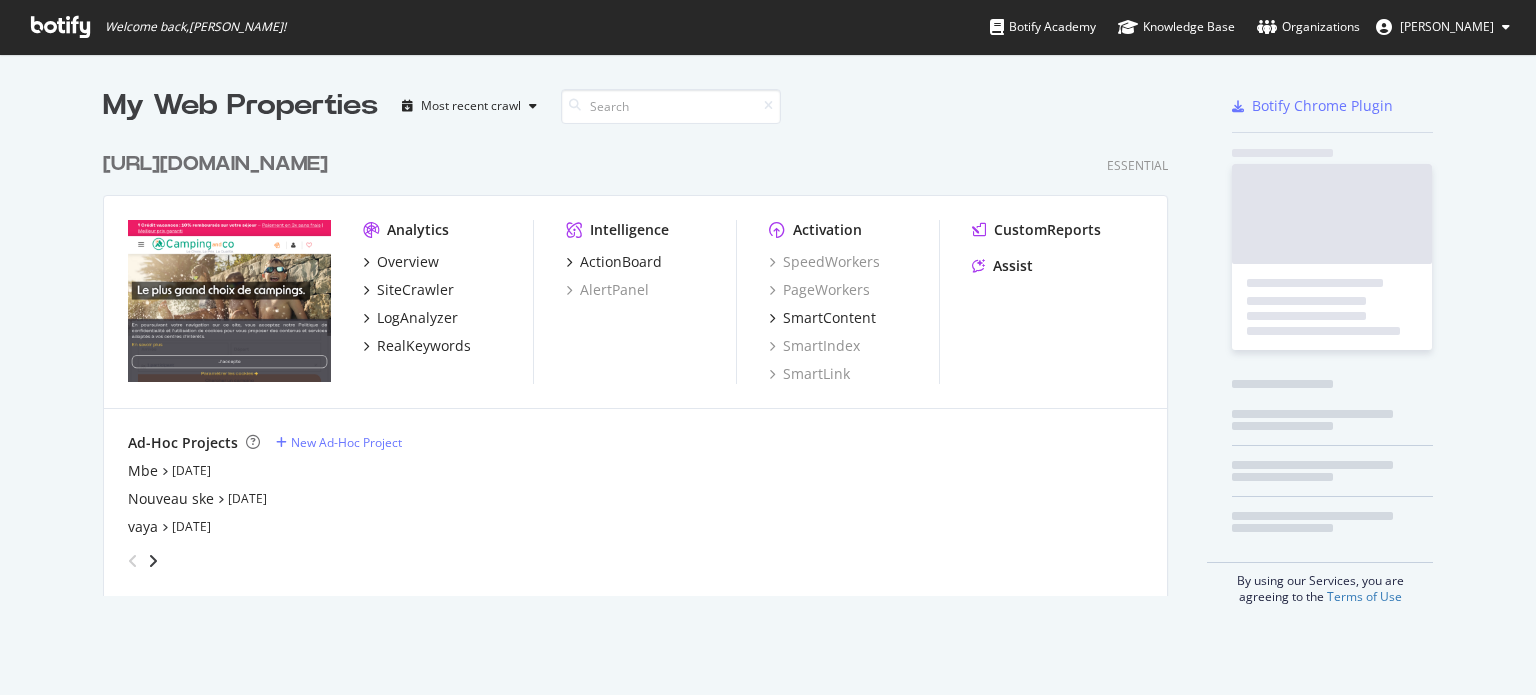 scroll, scrollTop: 0, scrollLeft: 0, axis: both 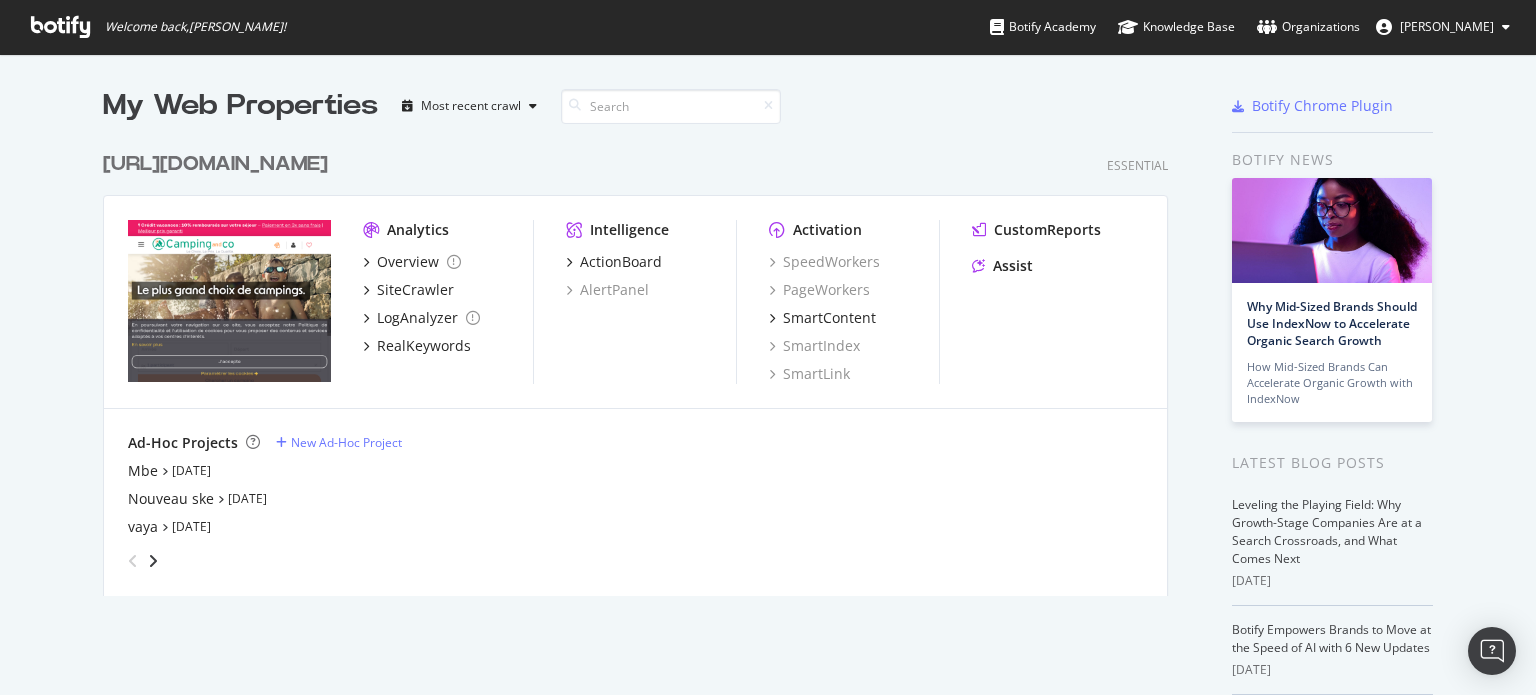 click on "[URL][DOMAIN_NAME]" at bounding box center [215, 164] 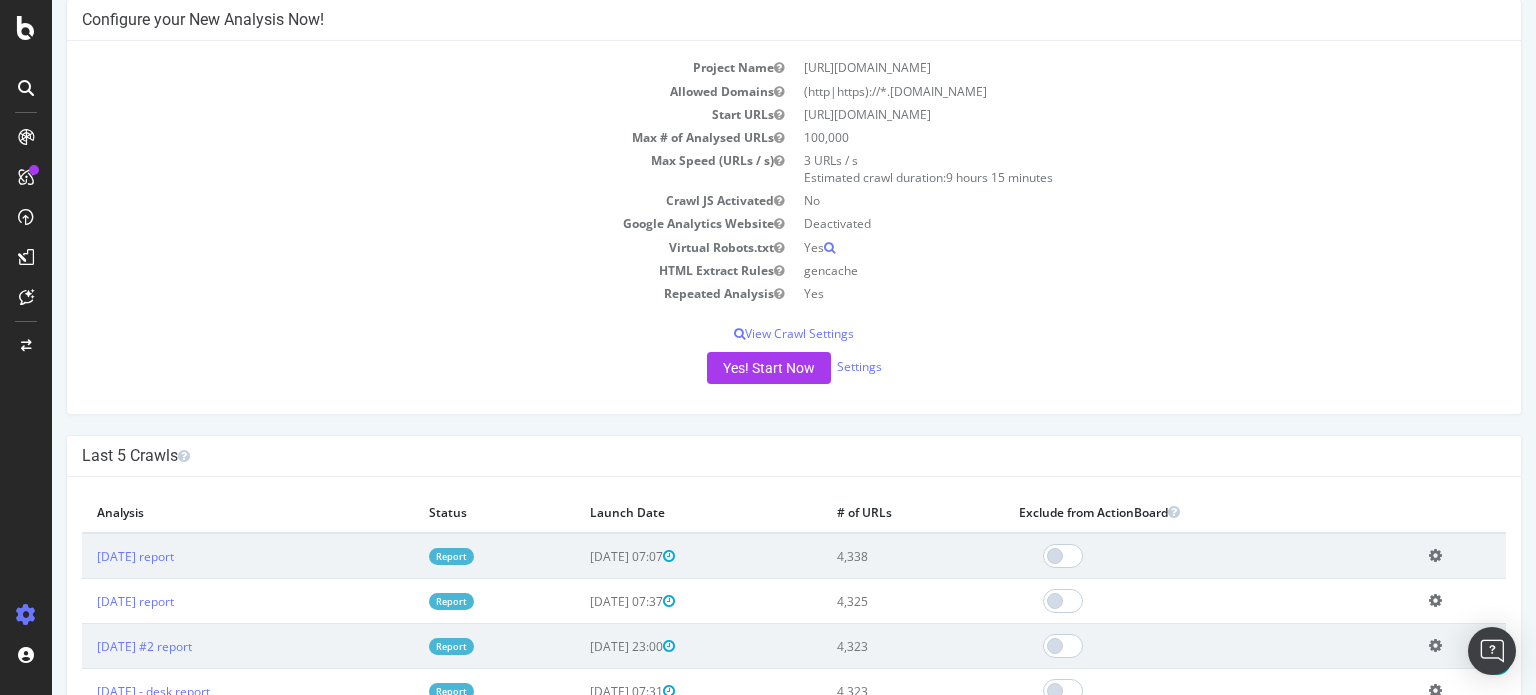 scroll, scrollTop: 300, scrollLeft: 0, axis: vertical 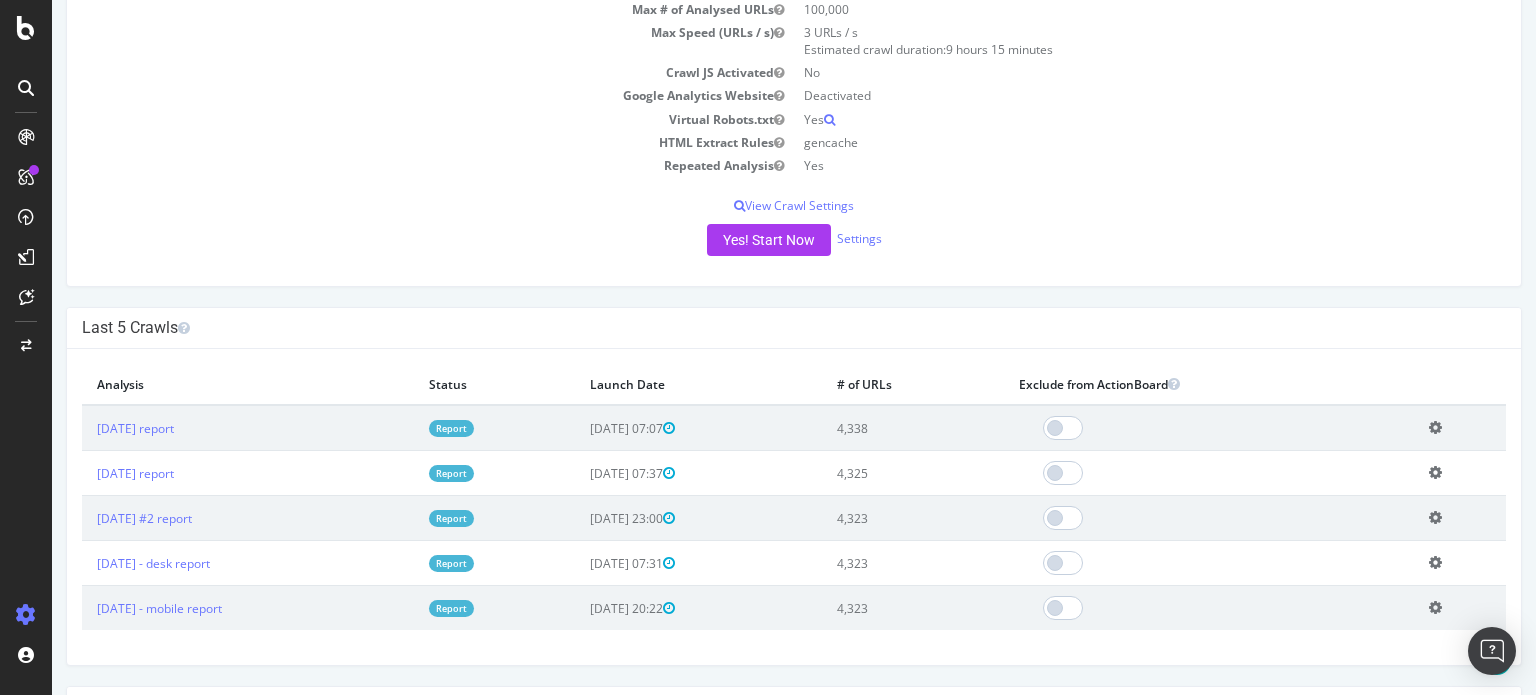 click on "Report" at bounding box center (451, 428) 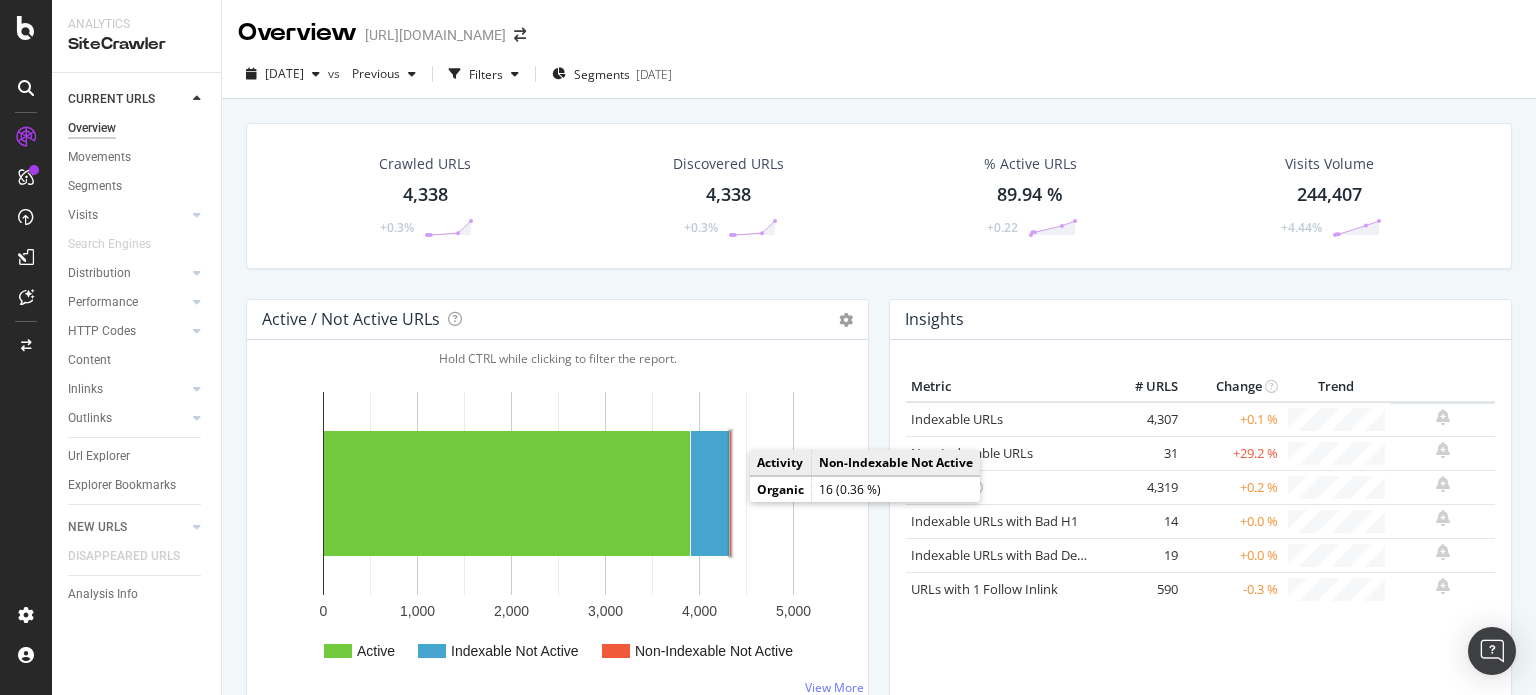 click 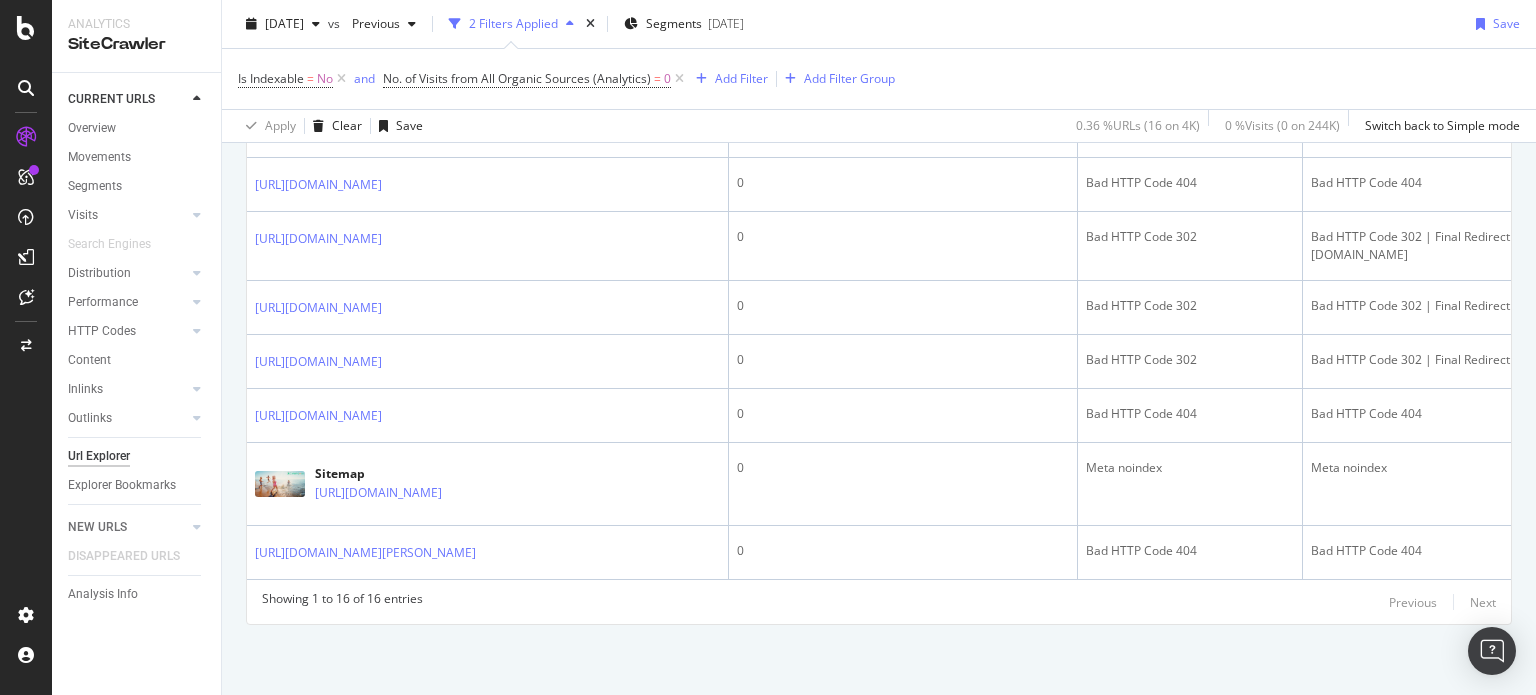 scroll, scrollTop: 1336, scrollLeft: 0, axis: vertical 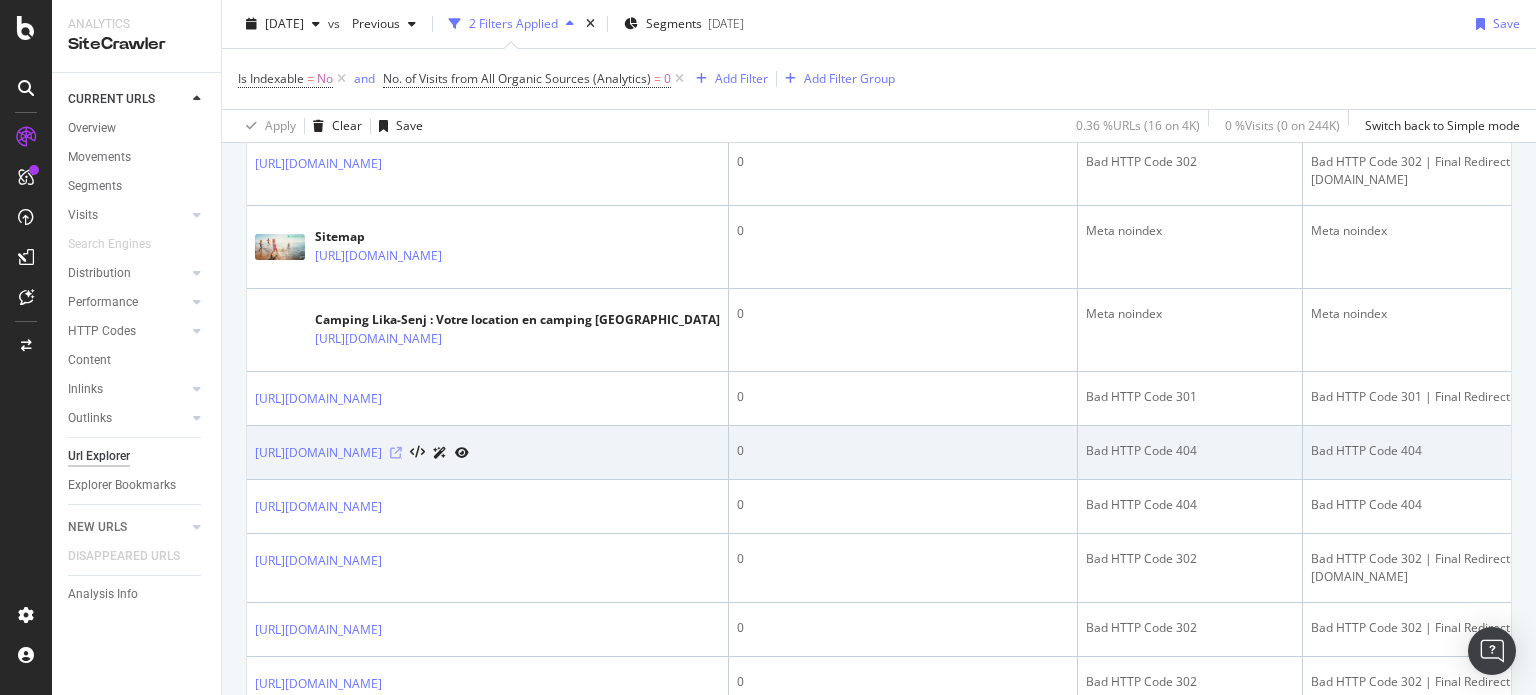 click at bounding box center [396, 453] 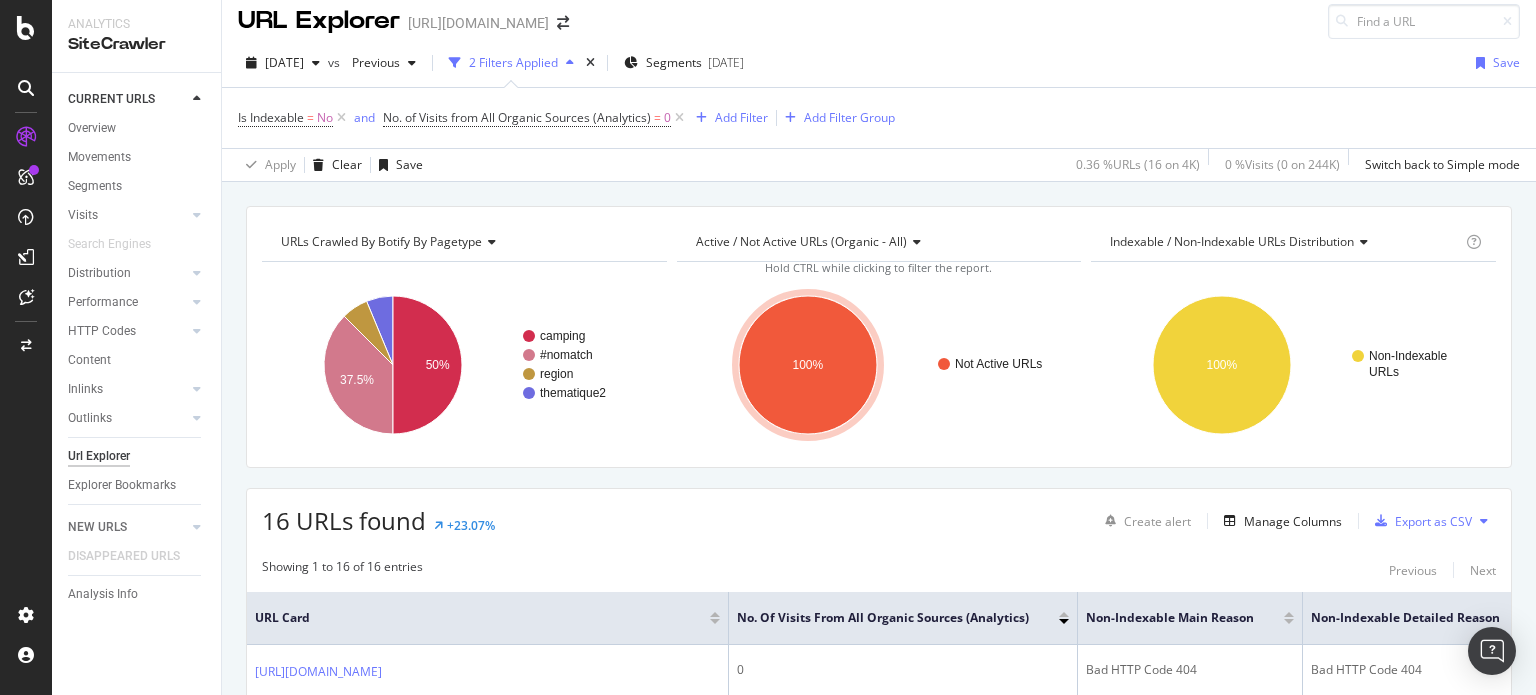 scroll, scrollTop: 0, scrollLeft: 0, axis: both 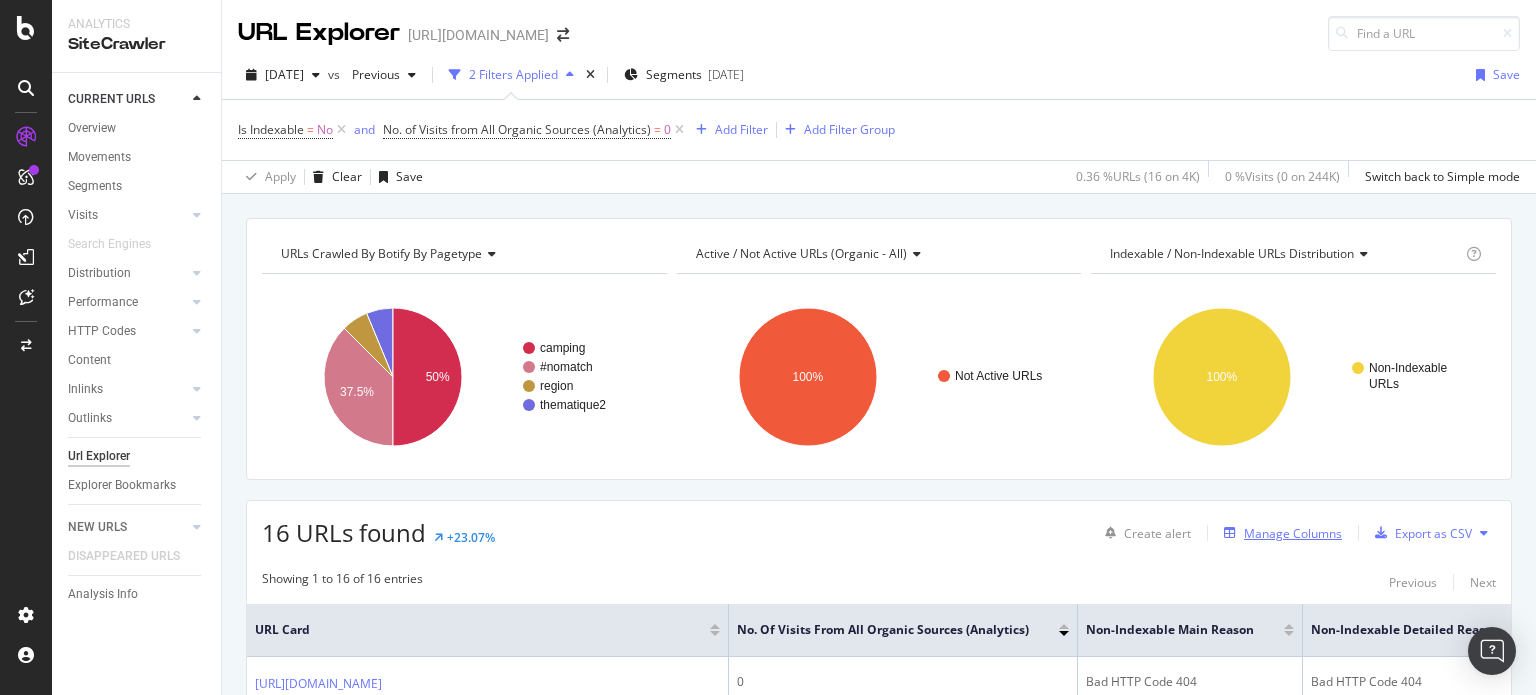 click on "Manage Columns" at bounding box center (1293, 533) 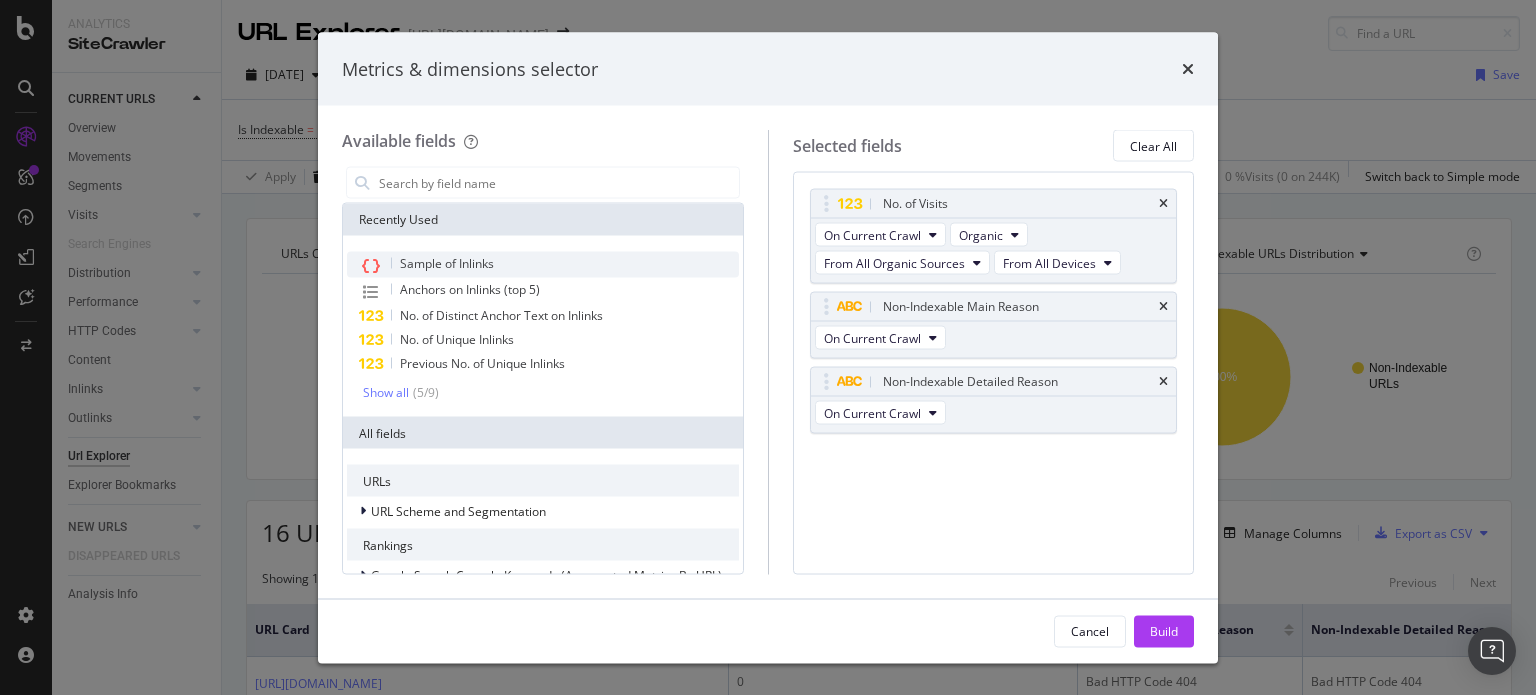 click on "Sample of Inlinks" at bounding box center (447, 263) 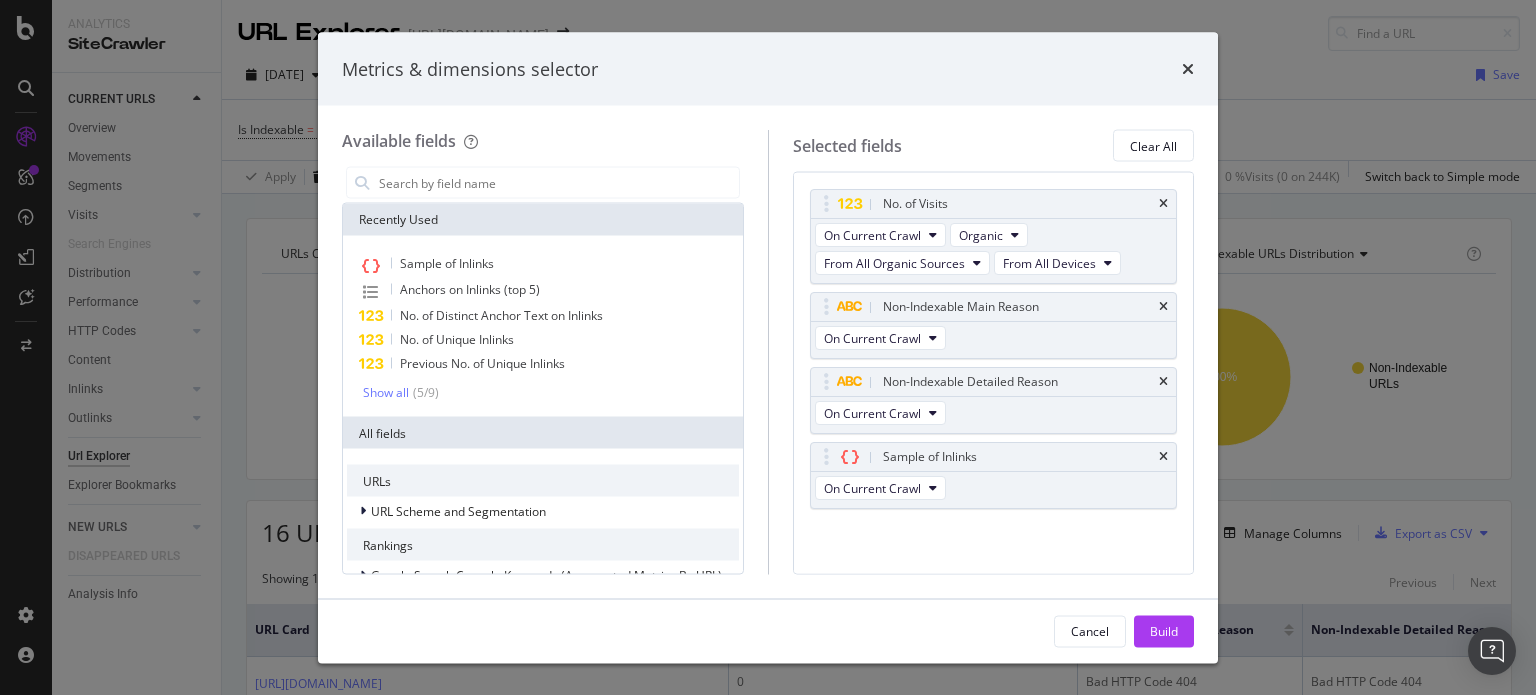 click on "Build" at bounding box center [1164, 630] 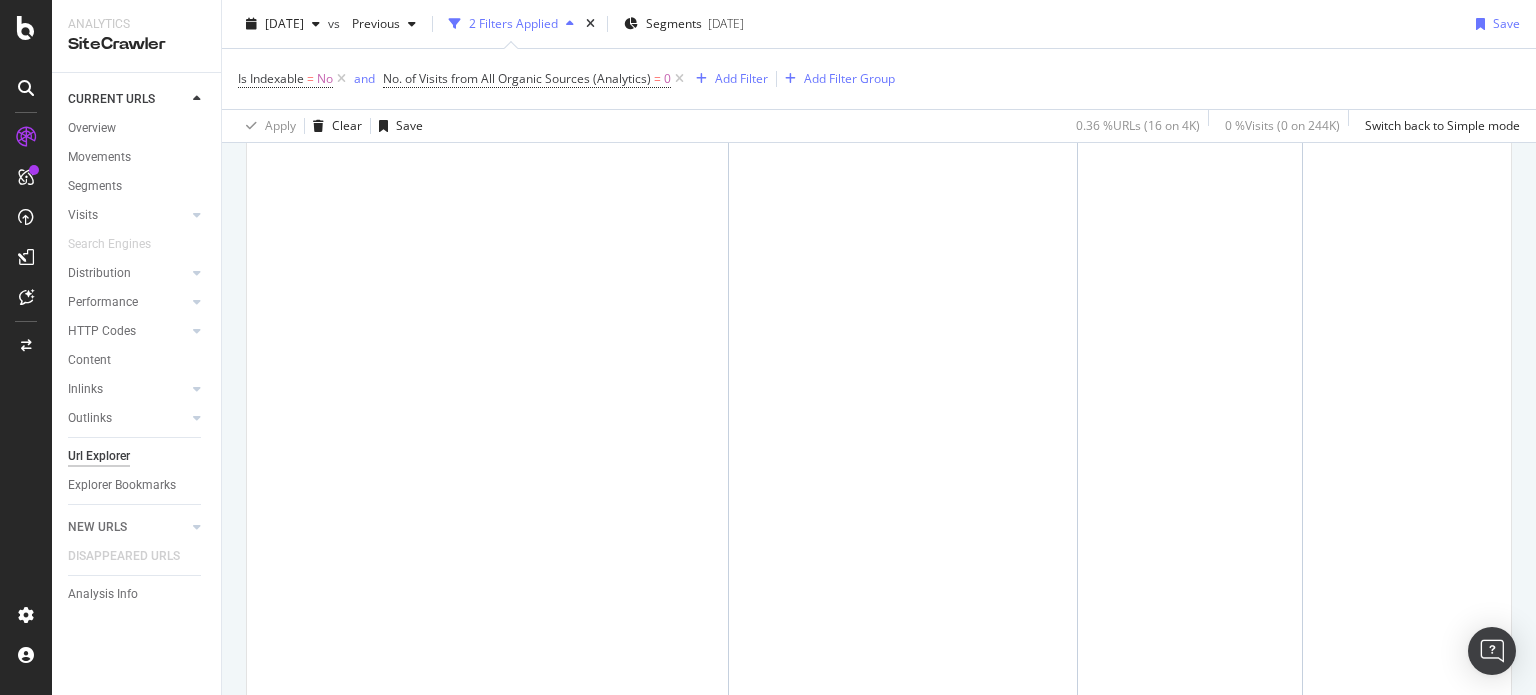 scroll, scrollTop: 3673, scrollLeft: 0, axis: vertical 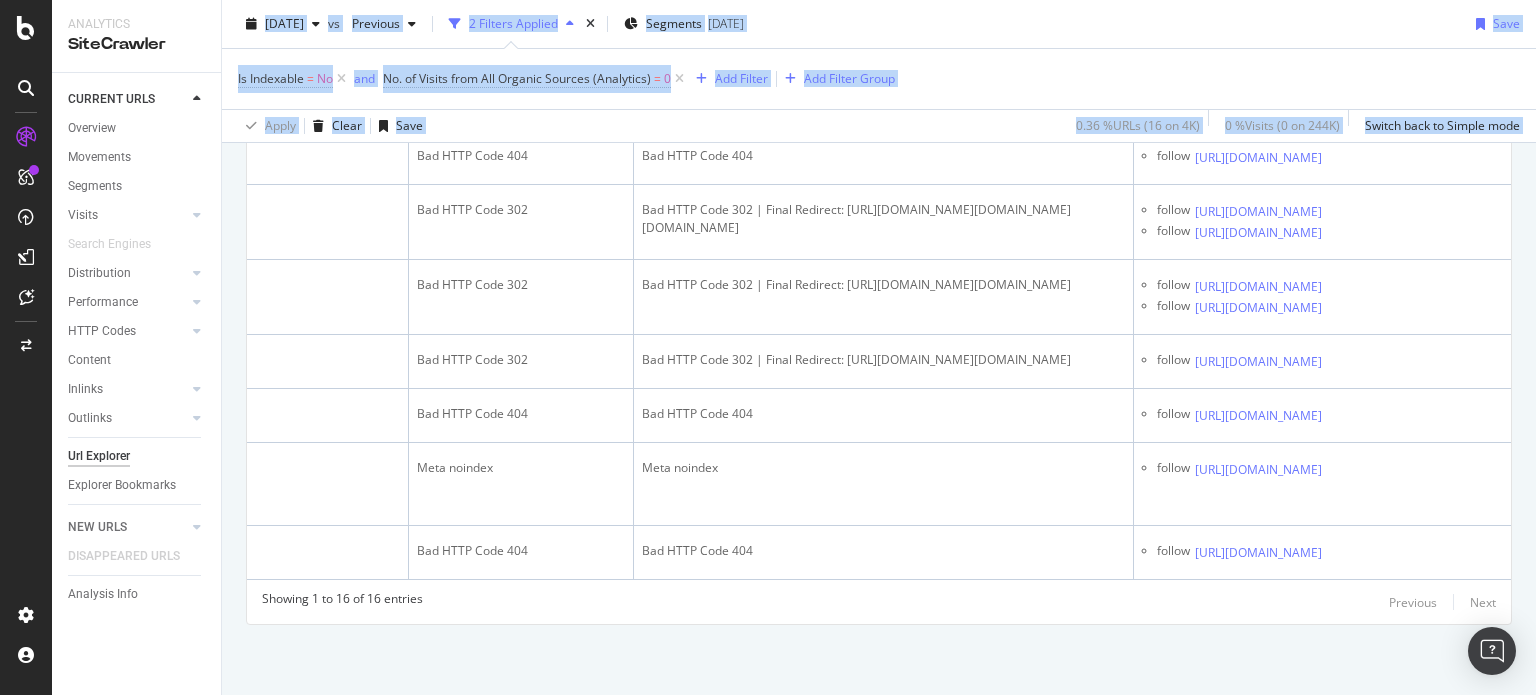 drag, startPoint x: 1011, startPoint y: 241, endPoint x: 1535, endPoint y: 239, distance: 524.00385 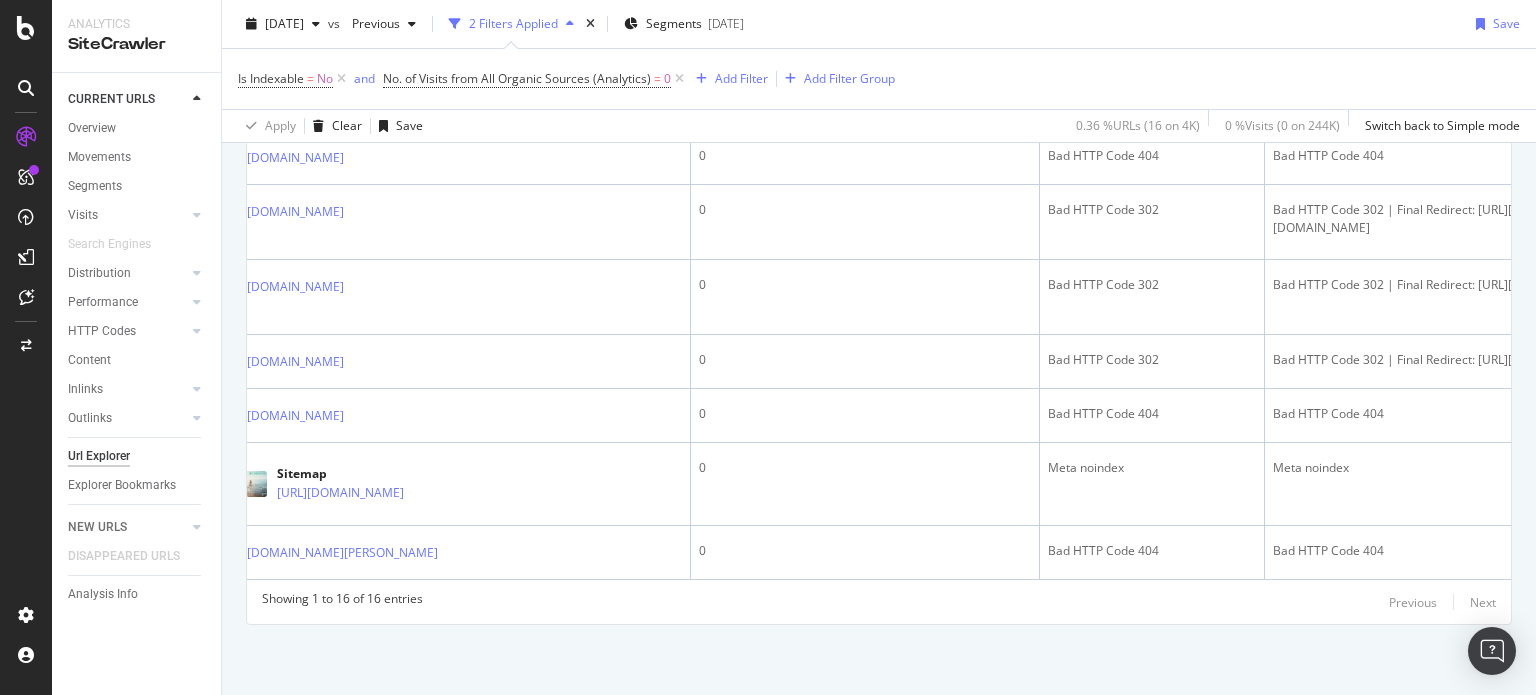 scroll, scrollTop: 0, scrollLeft: 0, axis: both 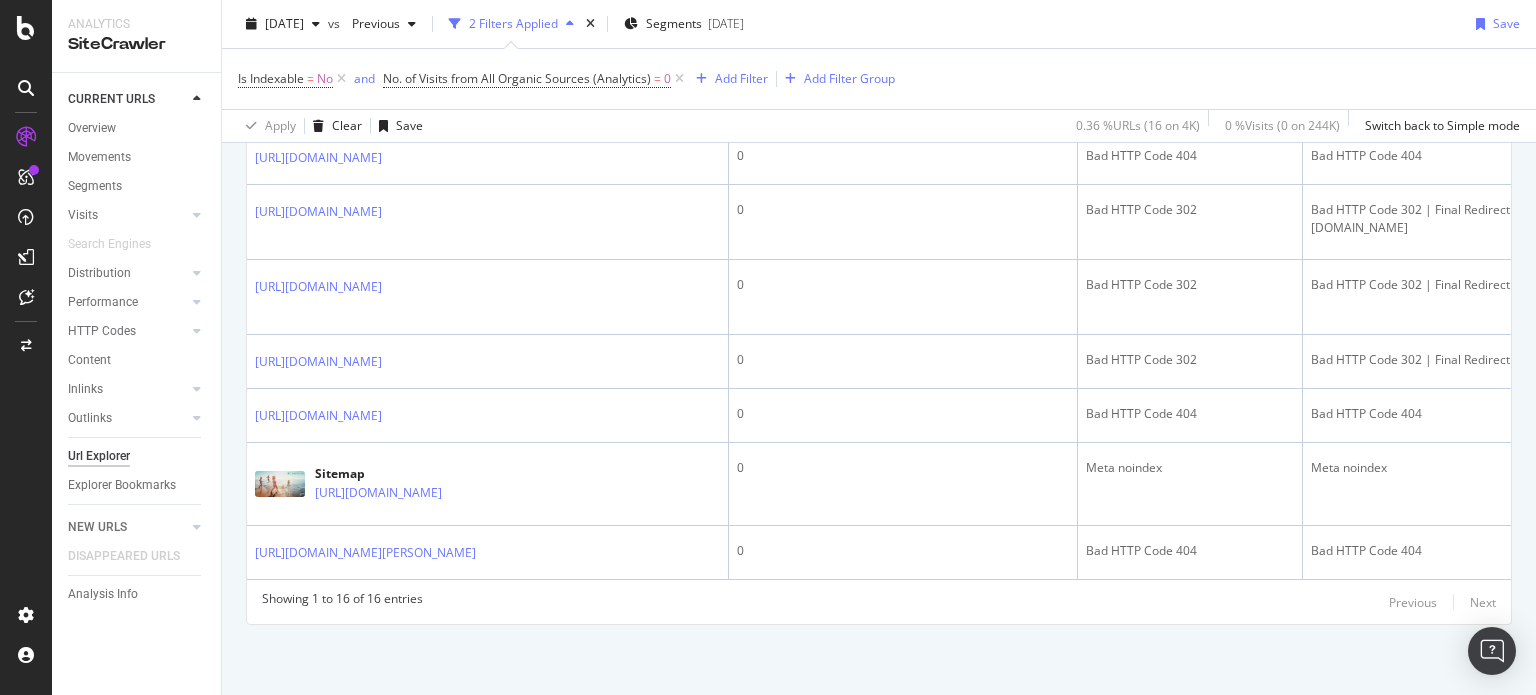 drag, startPoint x: 642, startPoint y: 524, endPoint x: 53, endPoint y: 467, distance: 591.75165 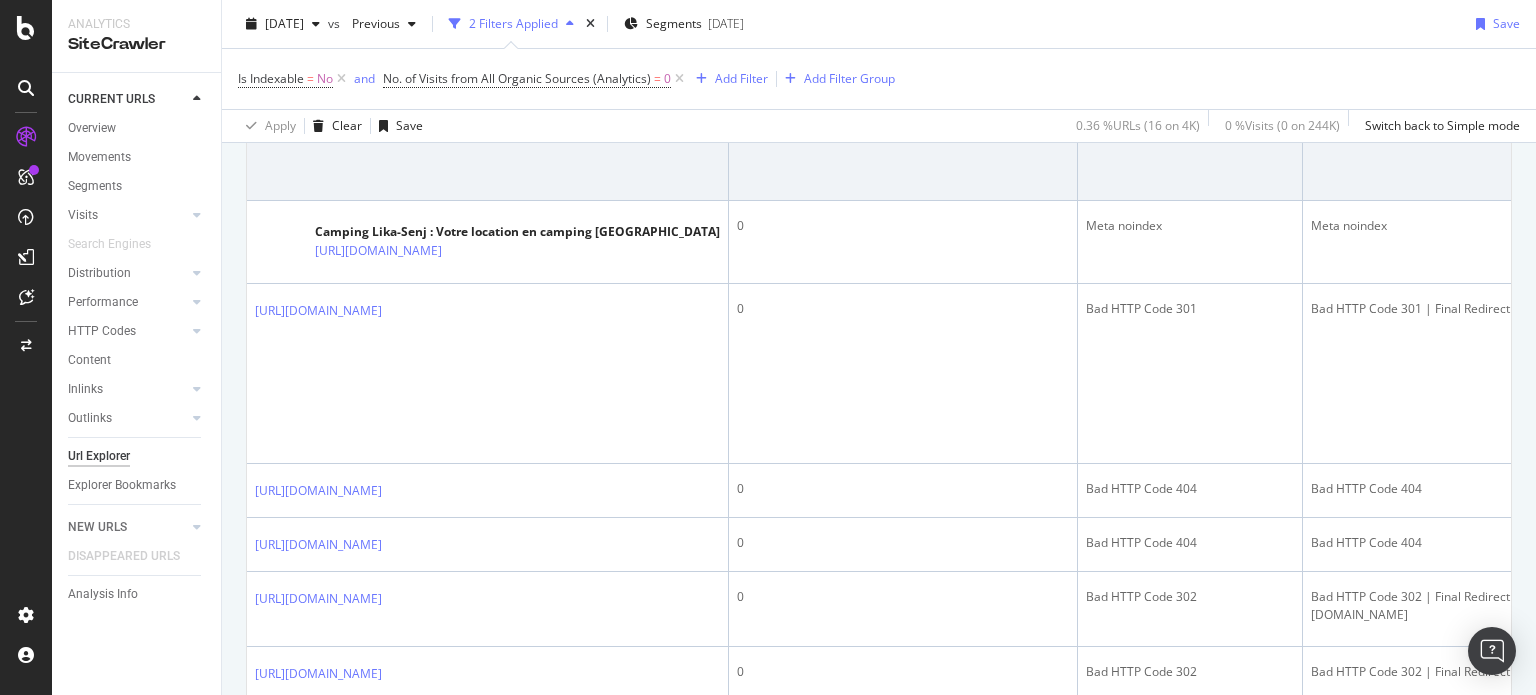 scroll, scrollTop: 6844, scrollLeft: 0, axis: vertical 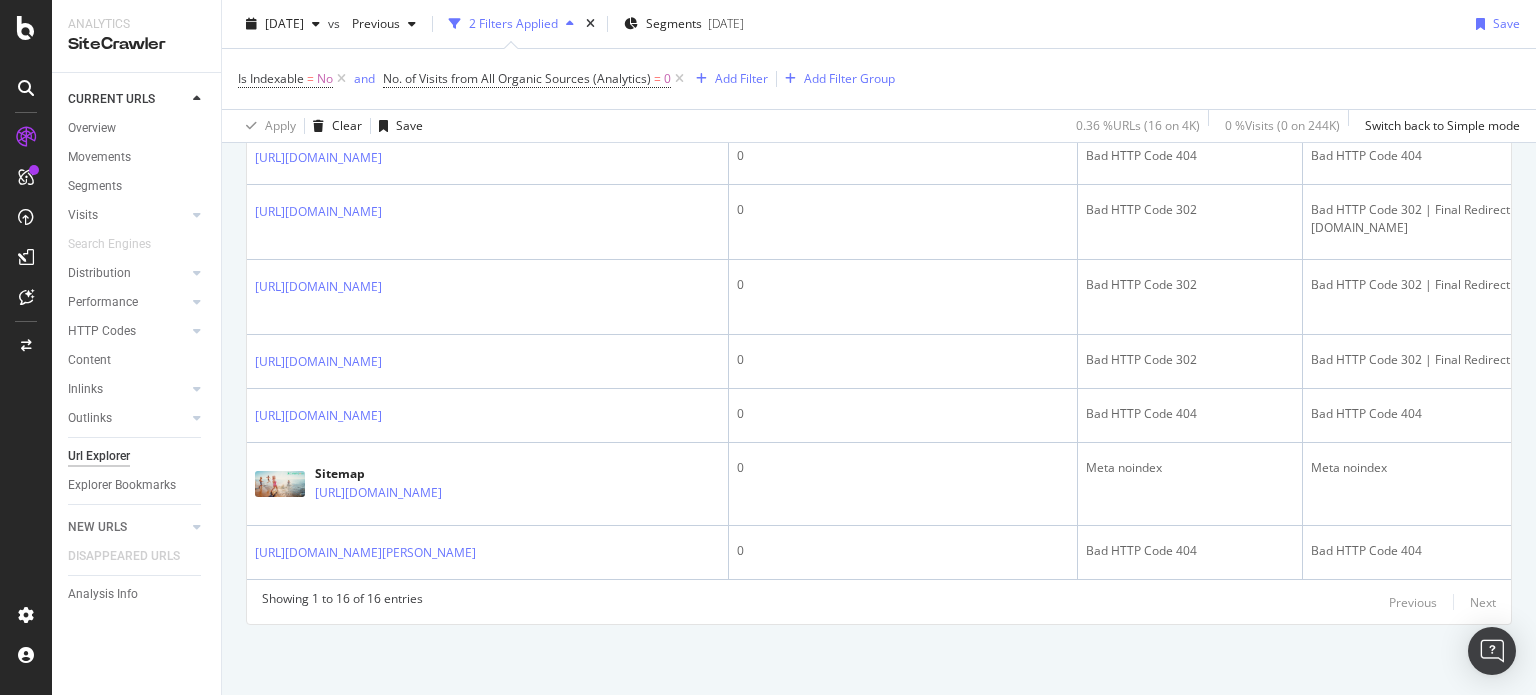 click on "0" at bounding box center [903, -78] 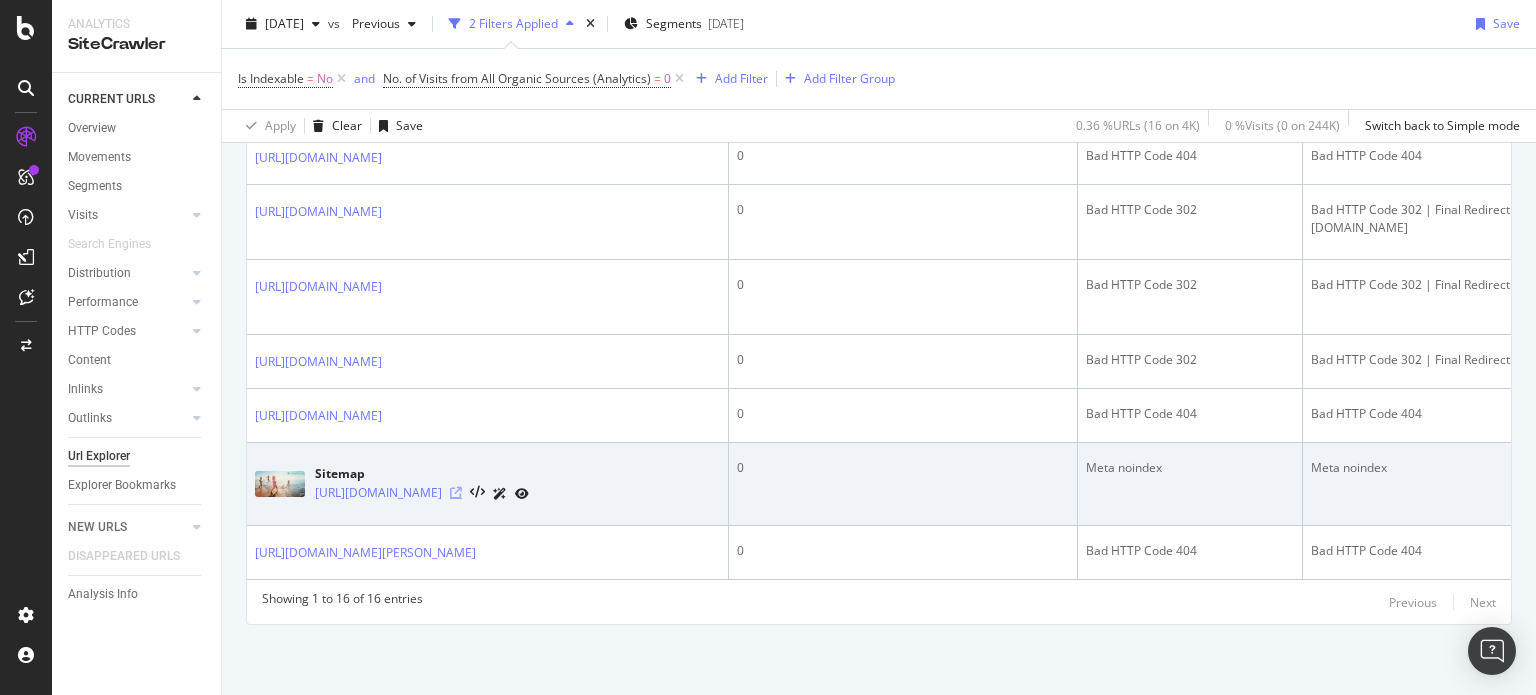 click at bounding box center (456, 493) 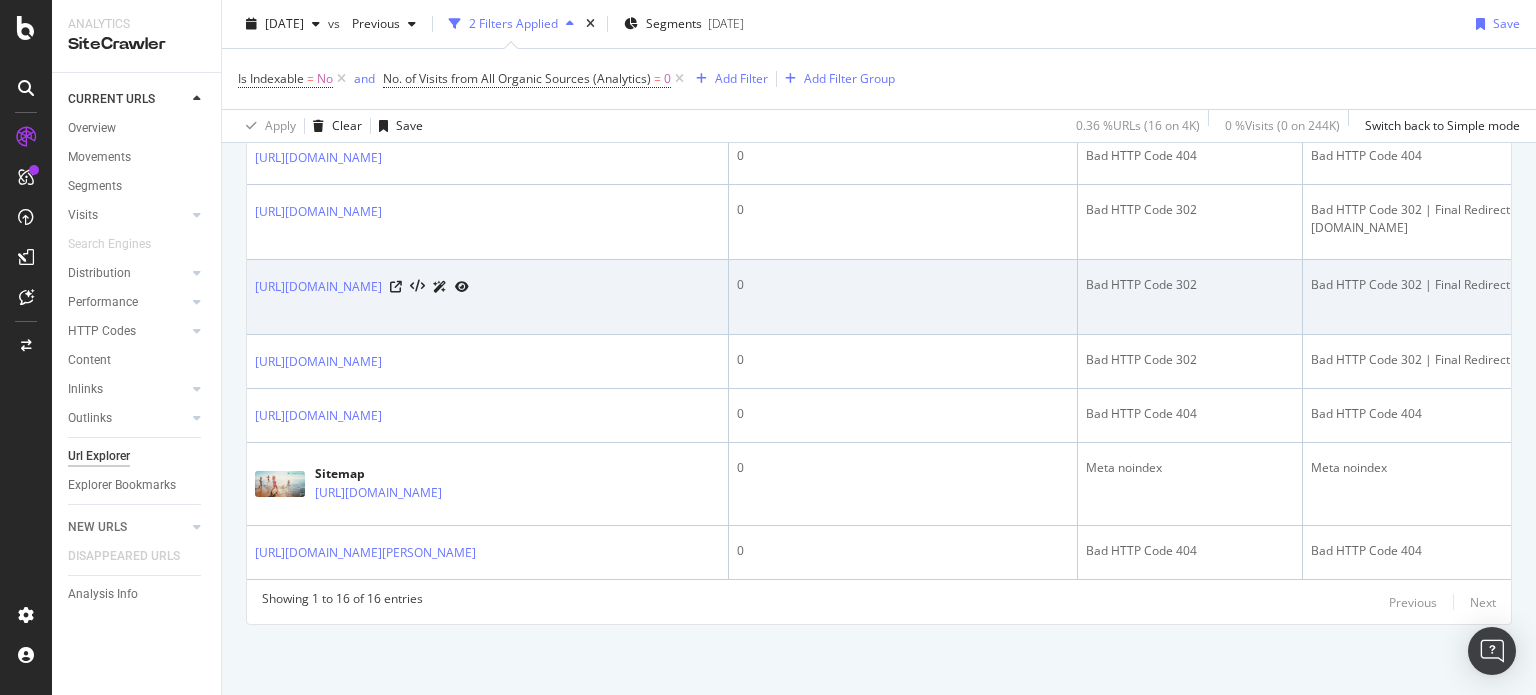 scroll, scrollTop: 9711, scrollLeft: 0, axis: vertical 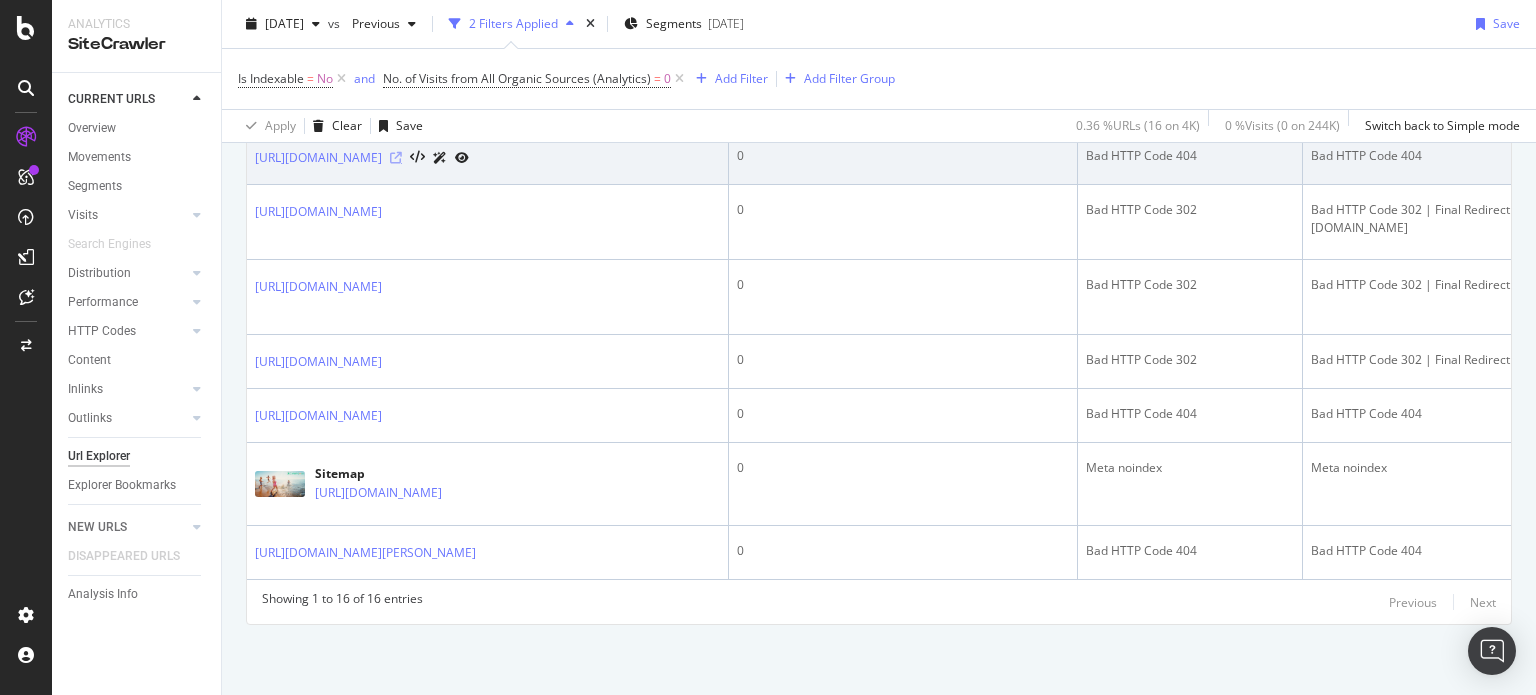click at bounding box center [396, 158] 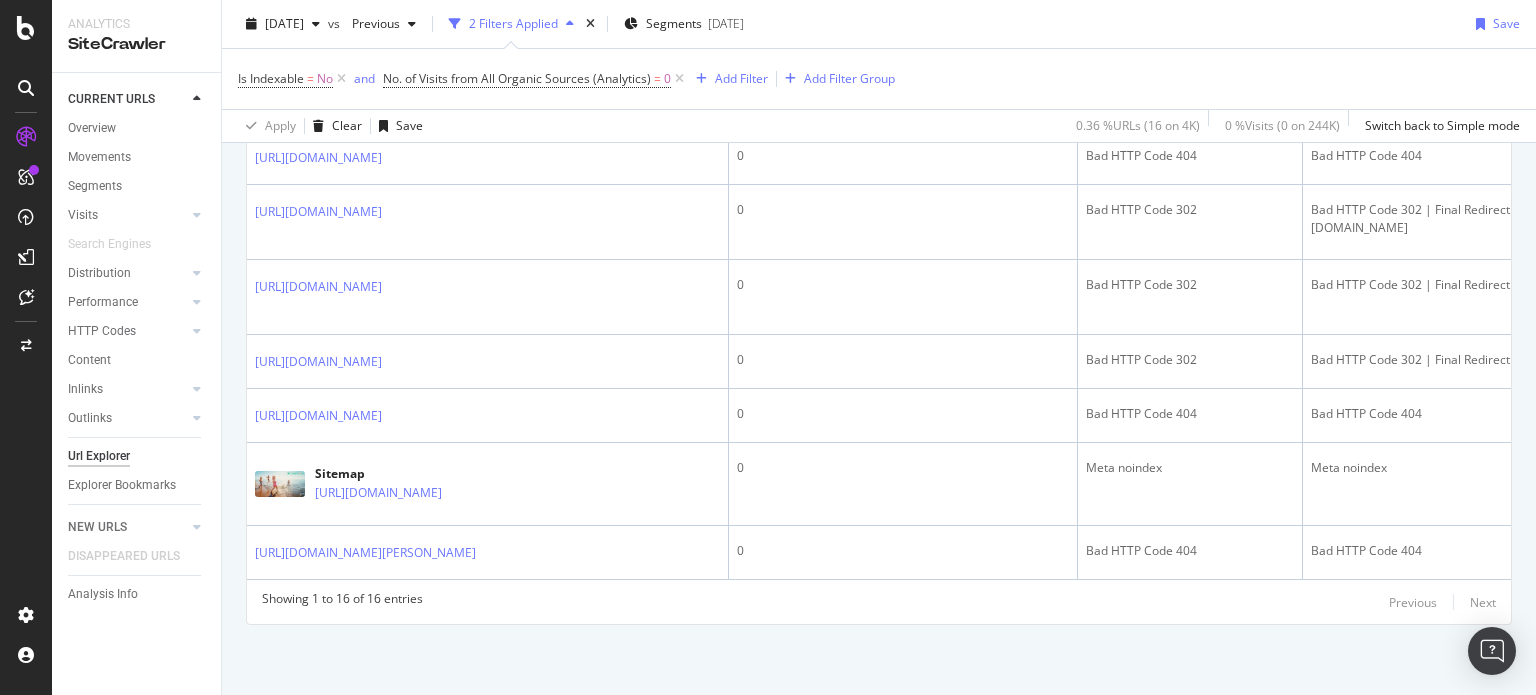 scroll, scrollTop: 9211, scrollLeft: 0, axis: vertical 